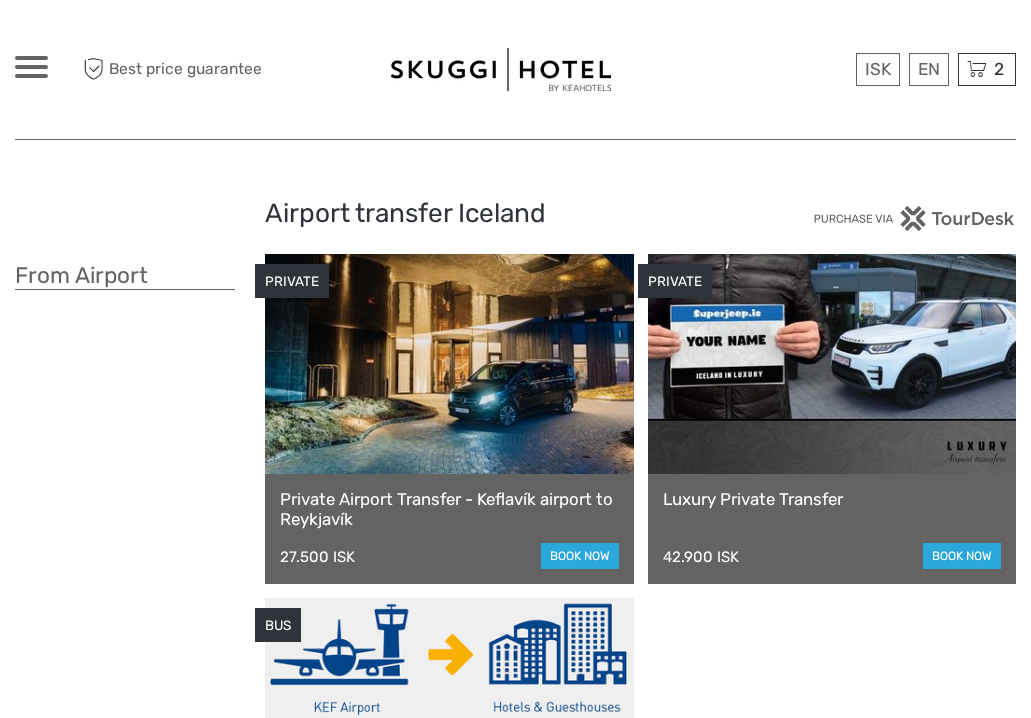 scroll, scrollTop: 0, scrollLeft: 0, axis: both 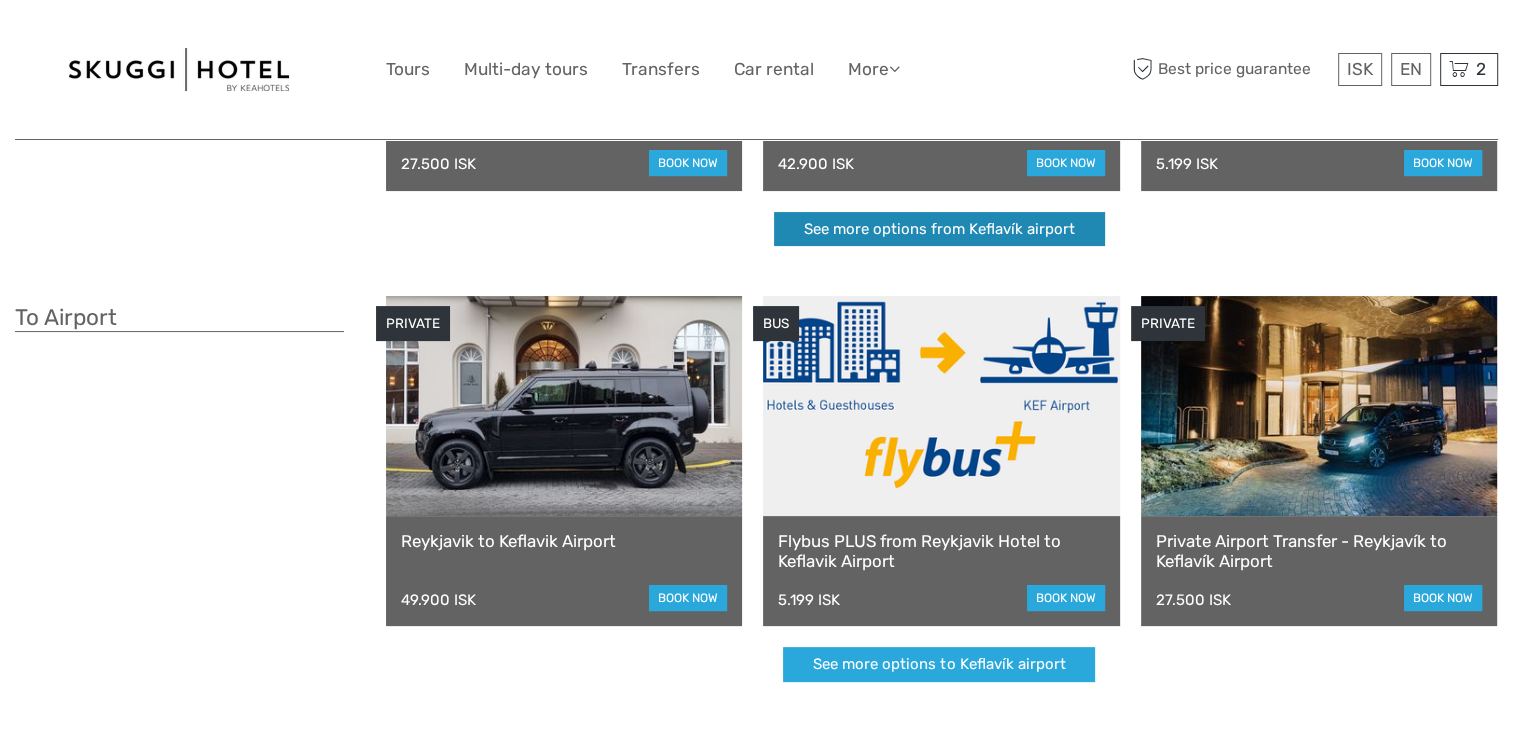 click on "See more options from Keflavík airport" at bounding box center (939, 229) 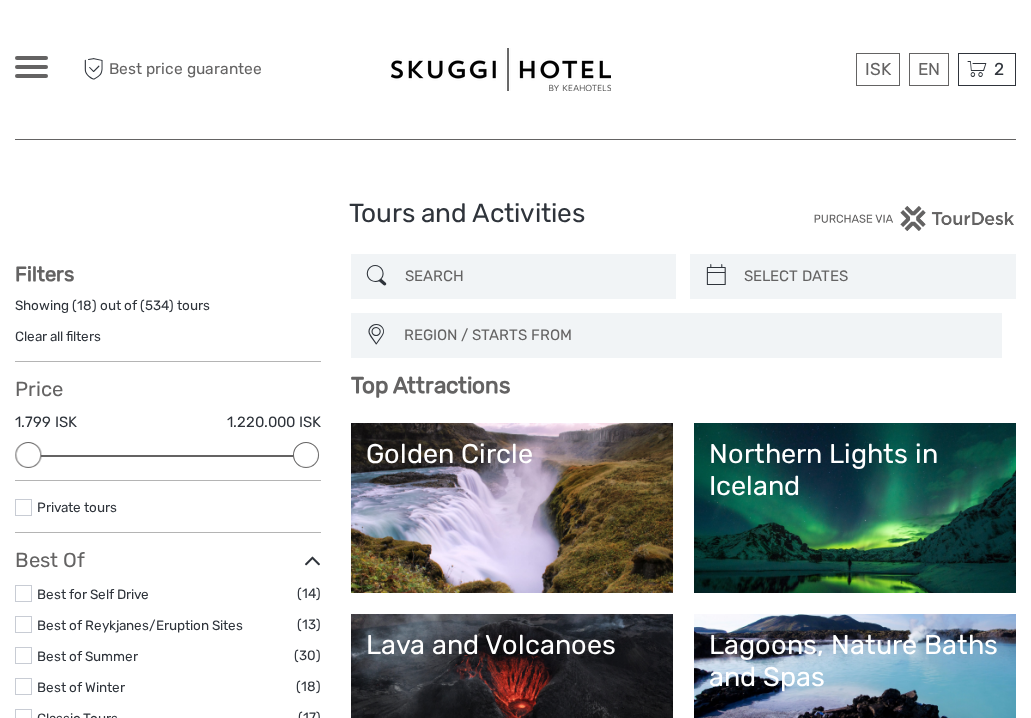 select 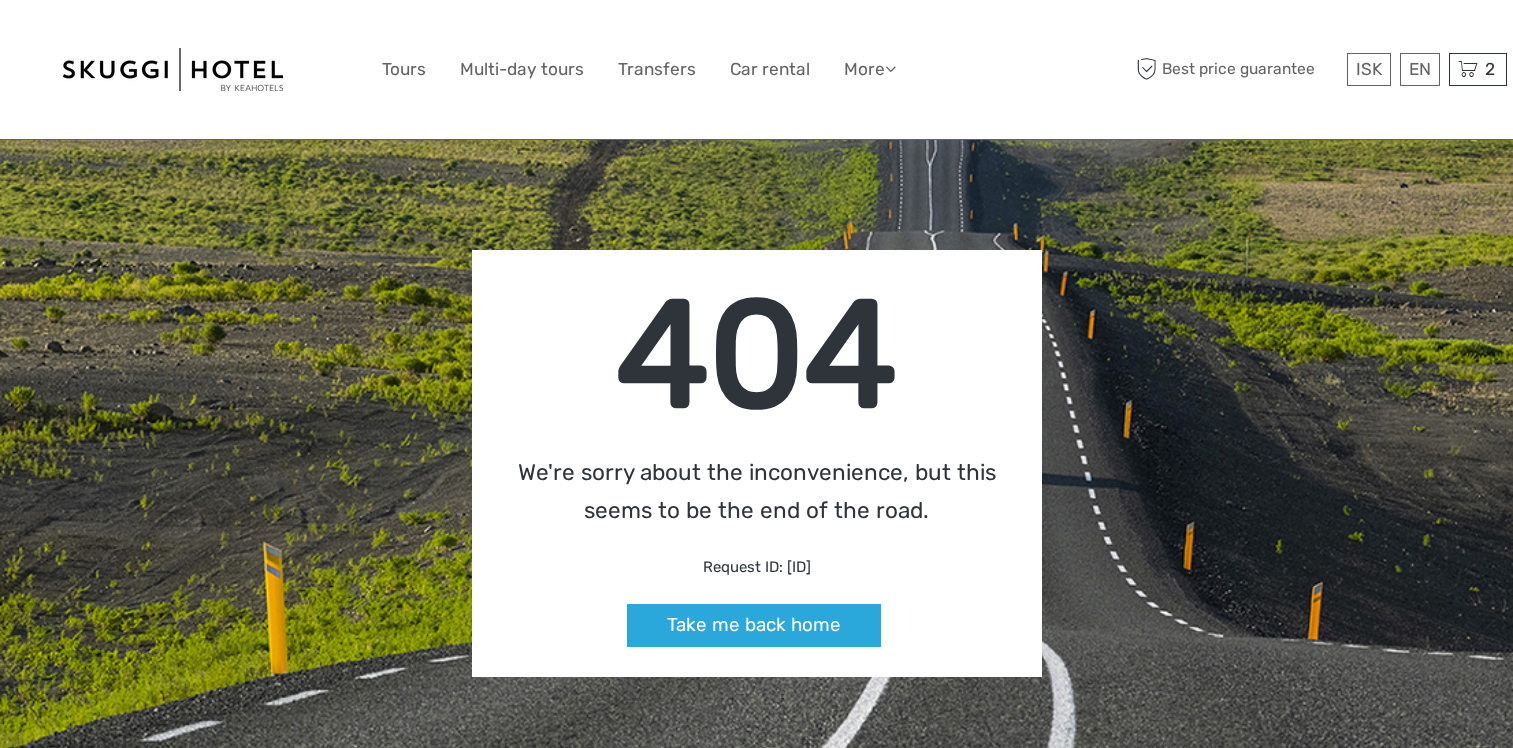 scroll, scrollTop: 0, scrollLeft: 0, axis: both 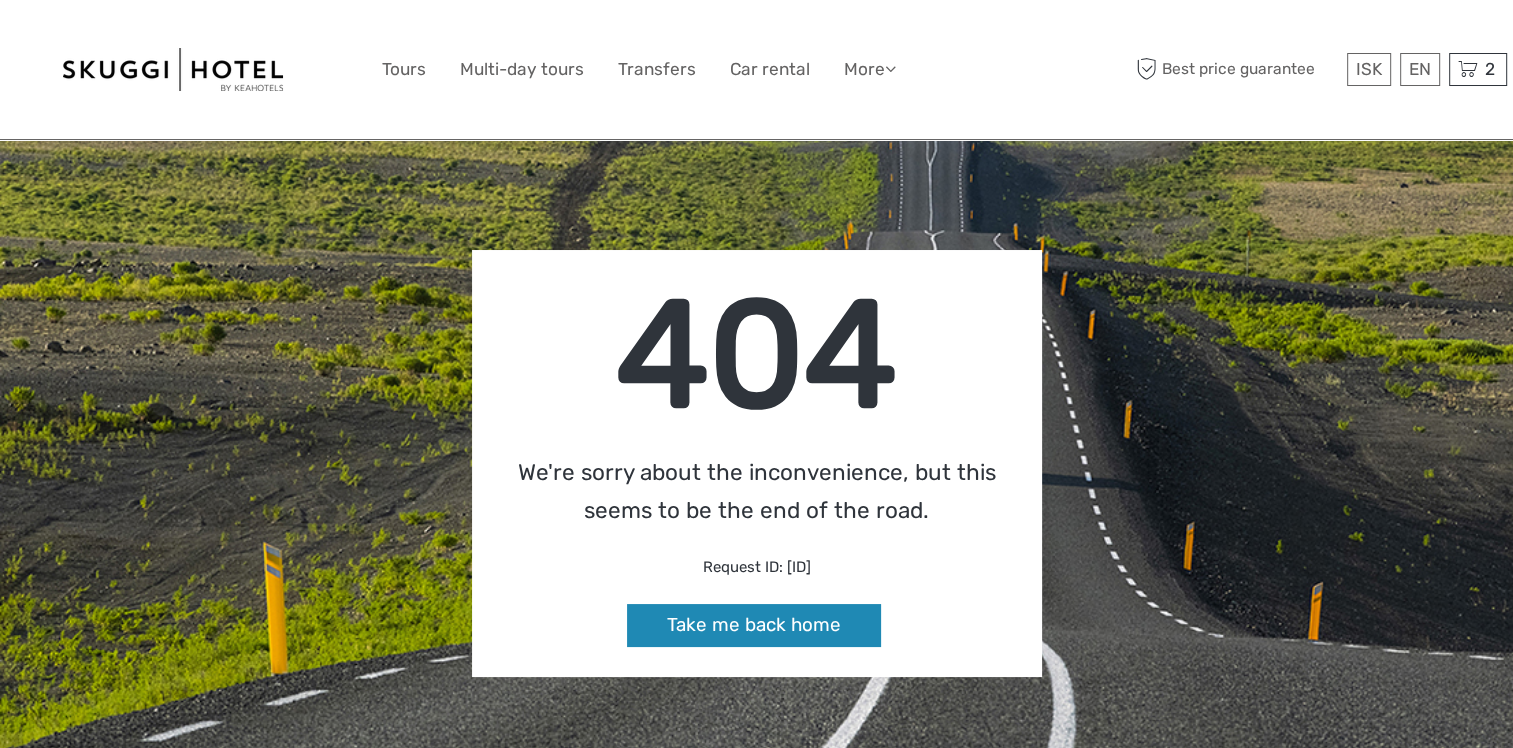 click on "Take me back home" at bounding box center [754, 625] 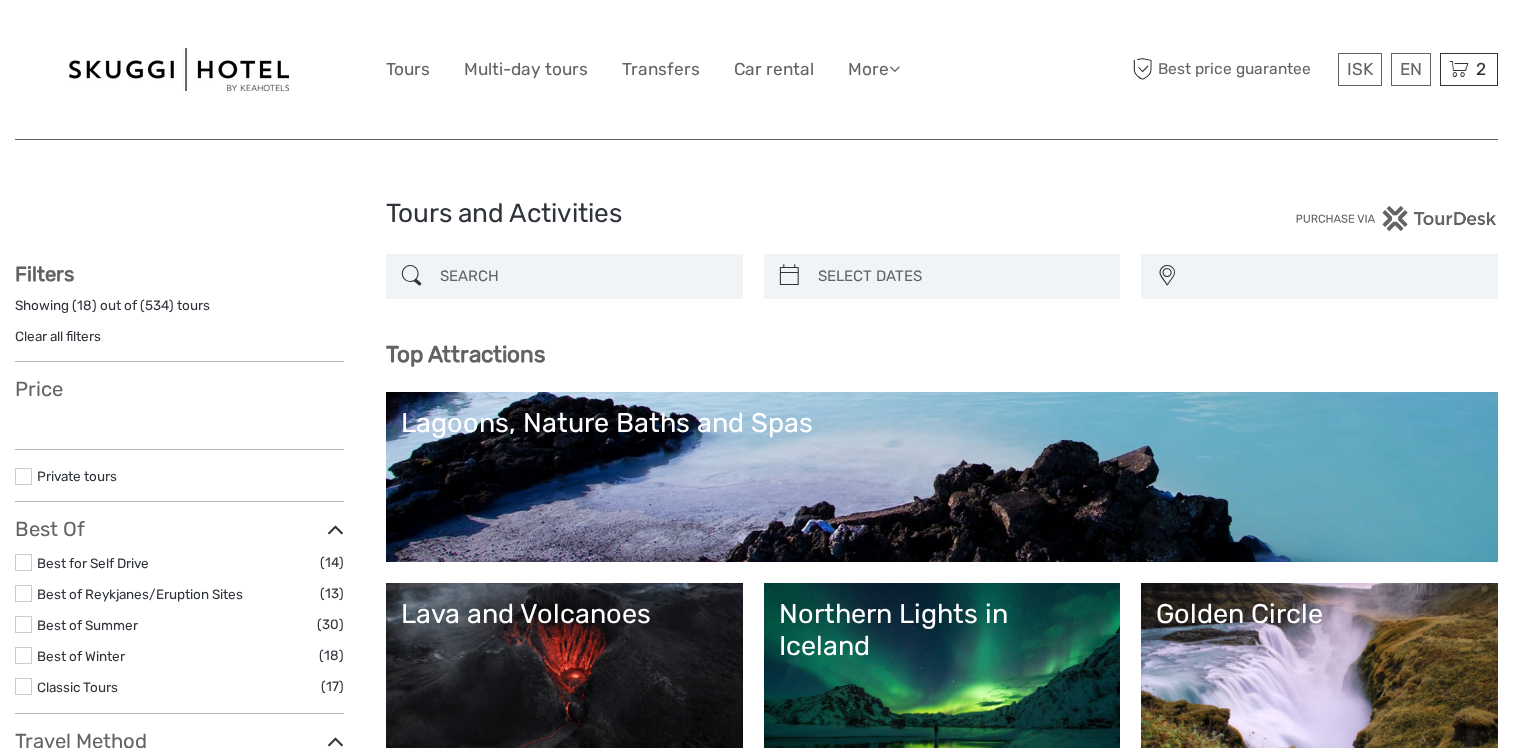 select 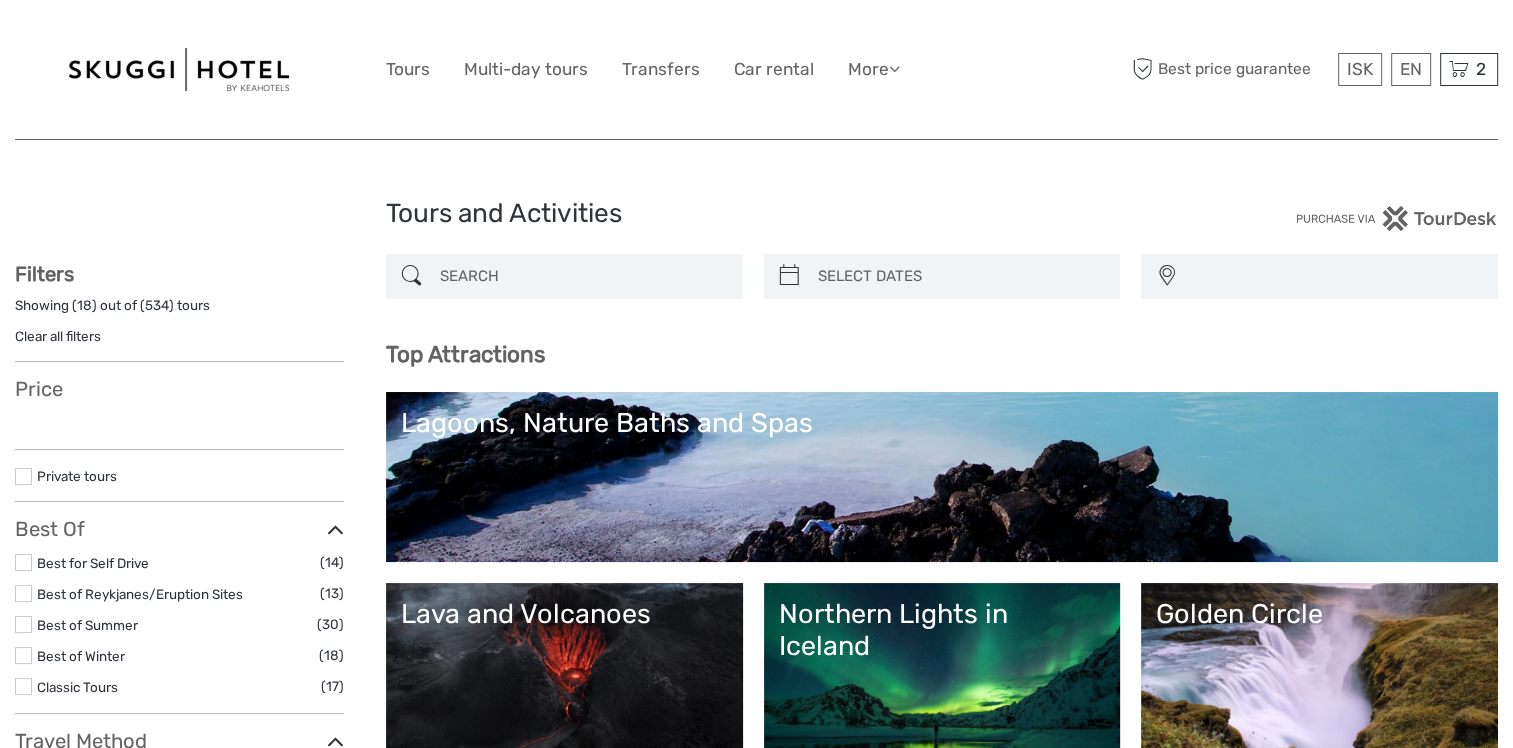 select 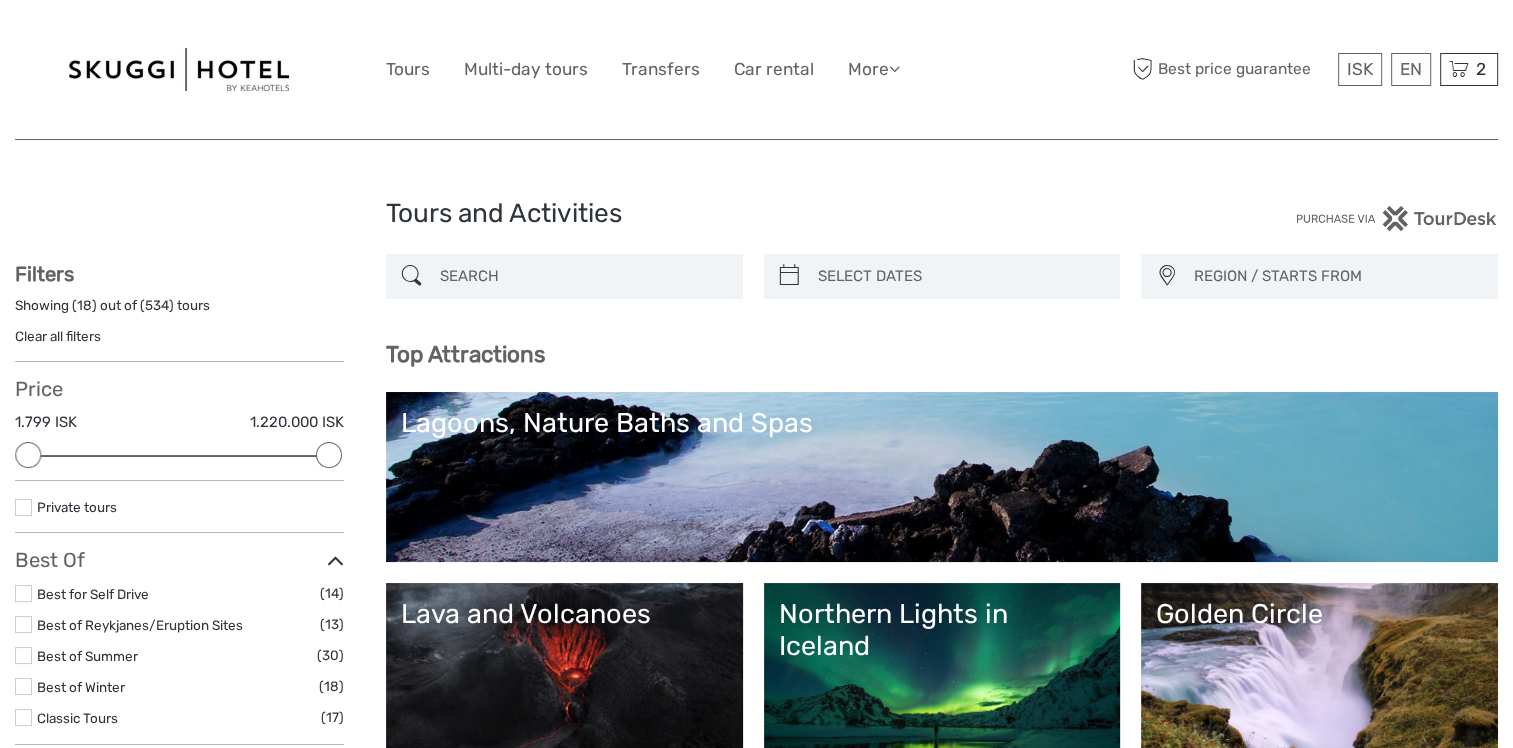 scroll, scrollTop: 0, scrollLeft: 0, axis: both 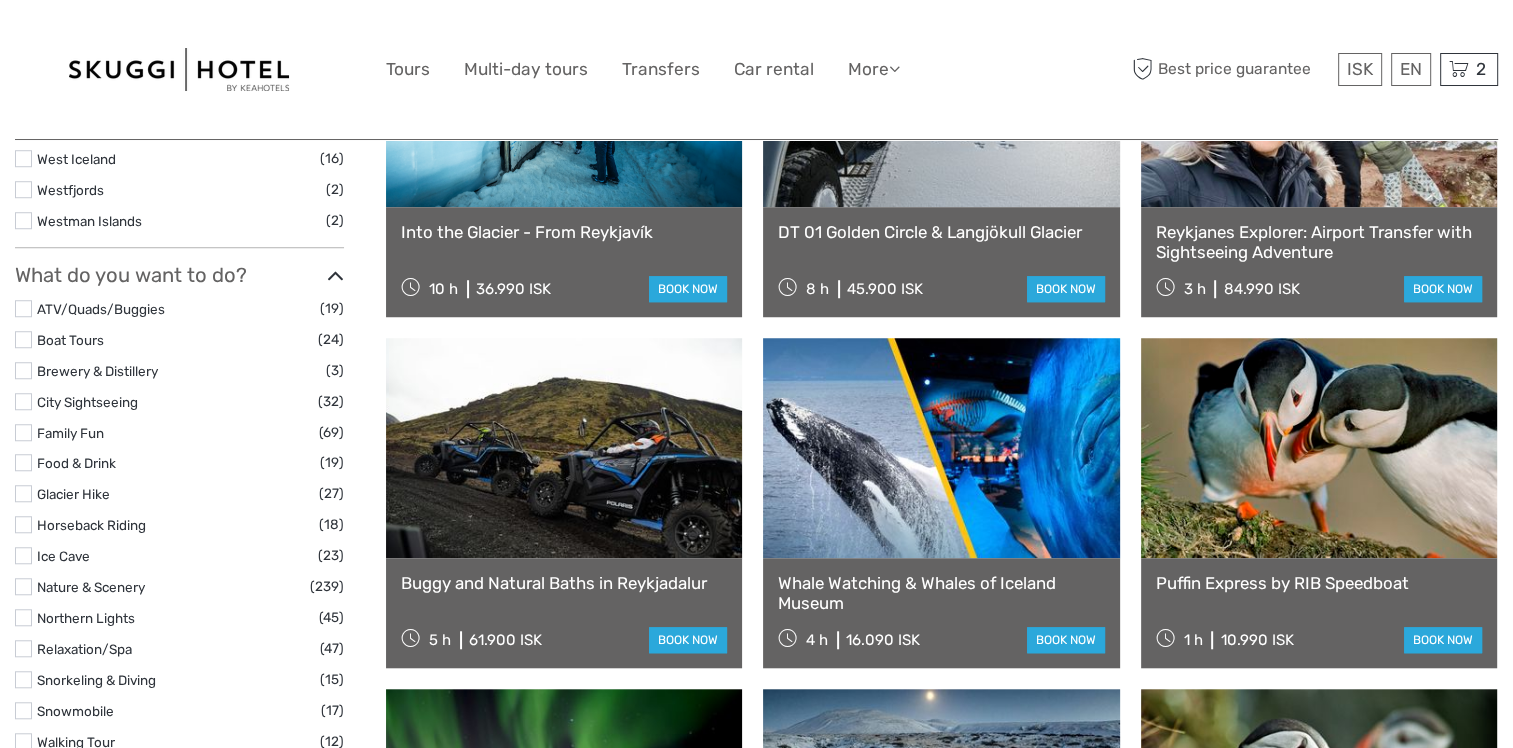 click at bounding box center [23, 401] 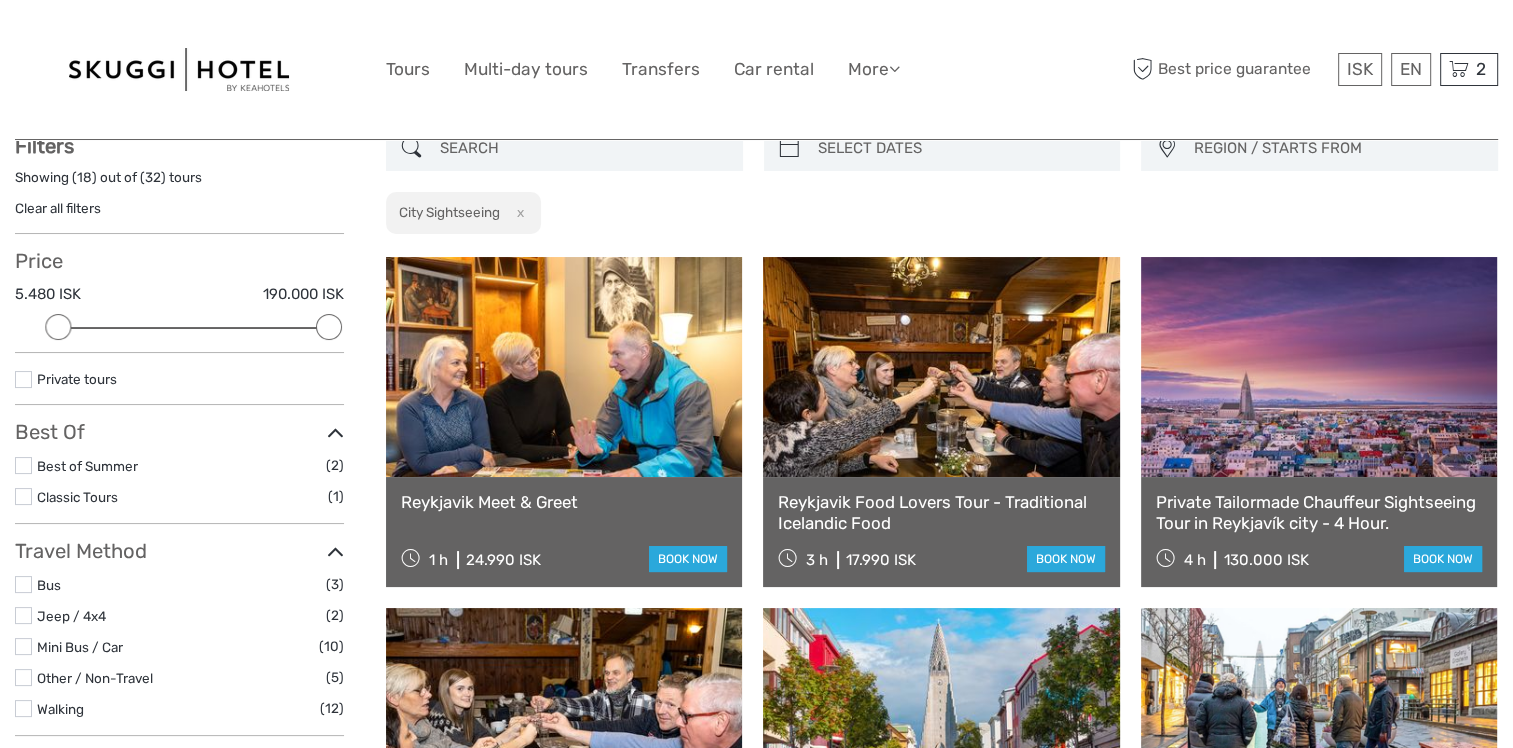 scroll, scrollTop: 112, scrollLeft: 0, axis: vertical 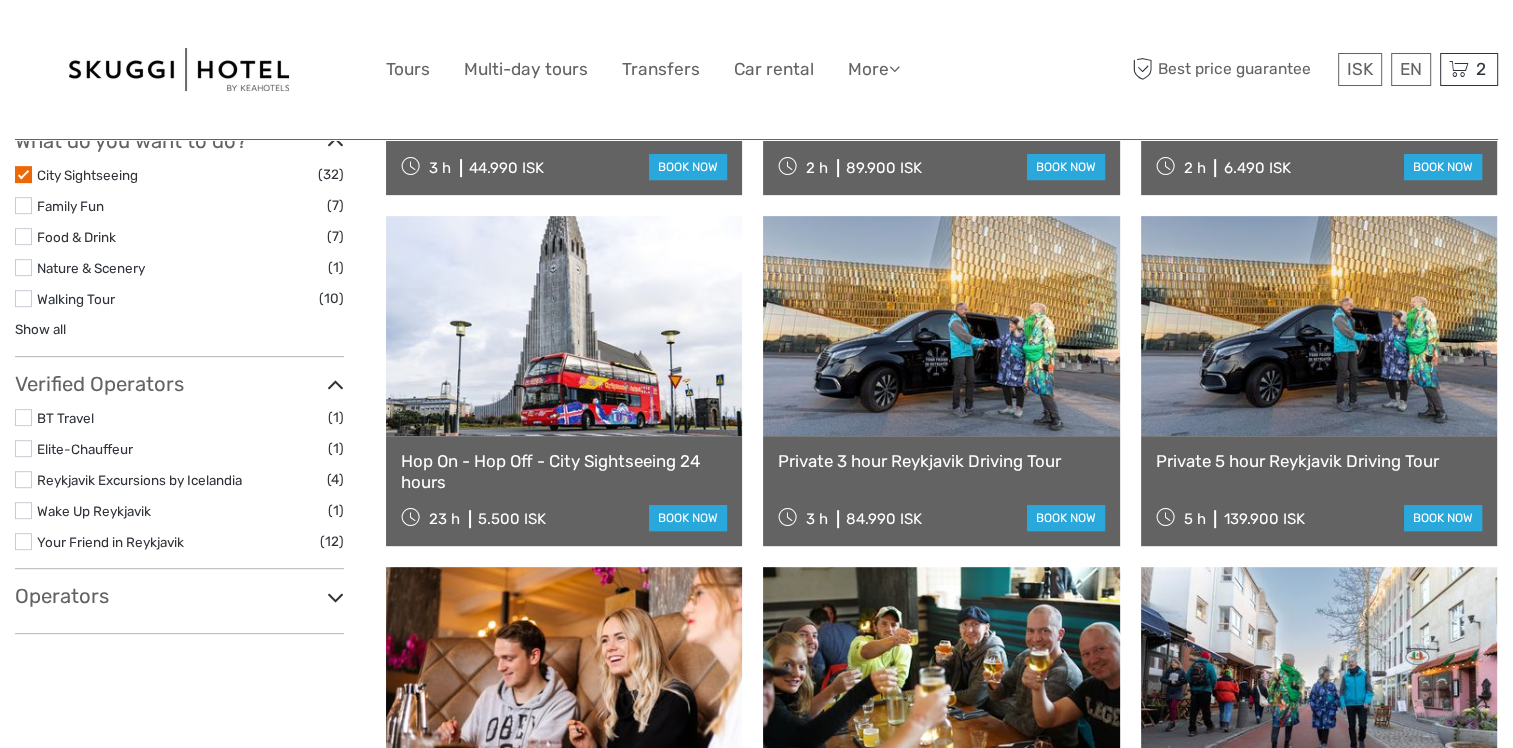 click on "Hop On - Hop Off - City Sightseeing 24 hours" at bounding box center (564, 471) 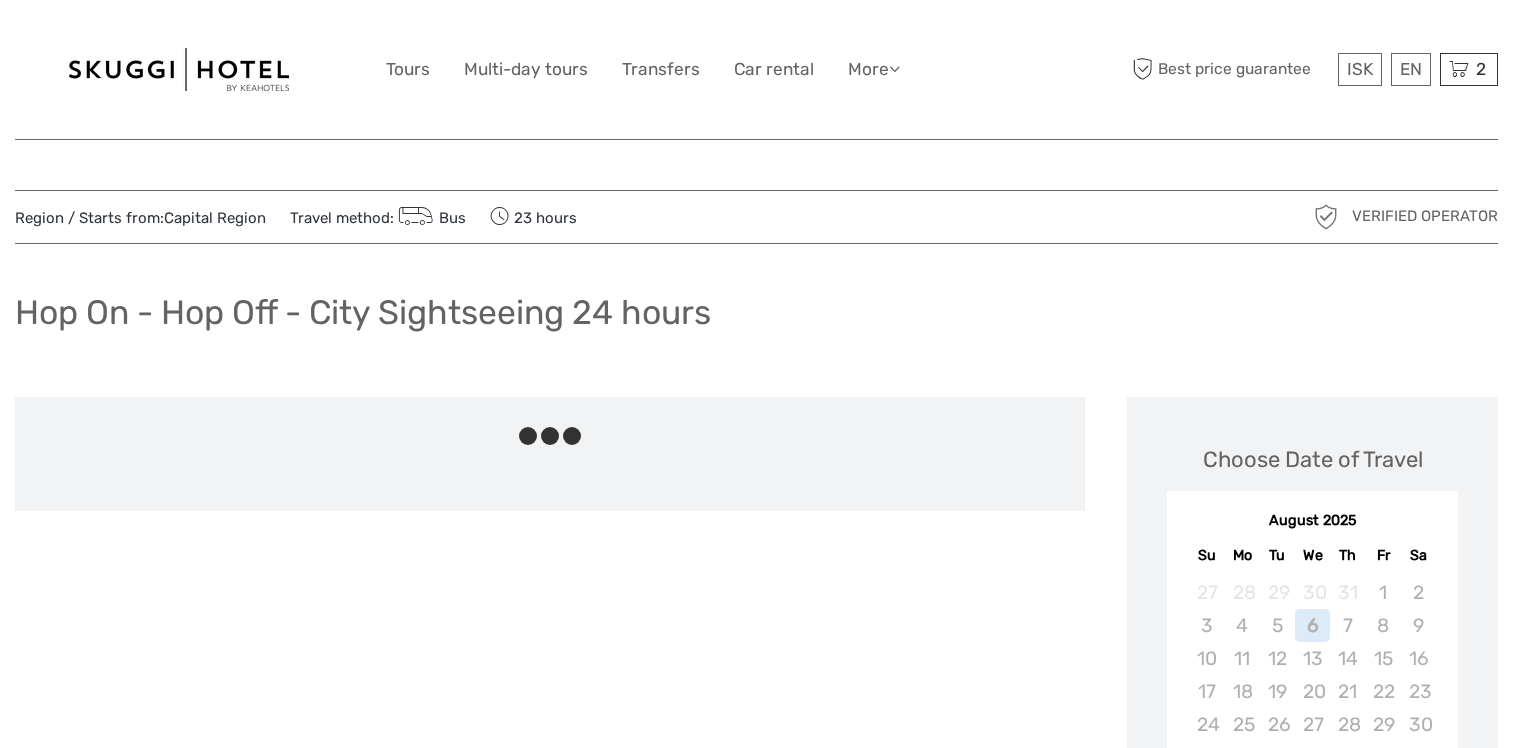 scroll, scrollTop: 0, scrollLeft: 0, axis: both 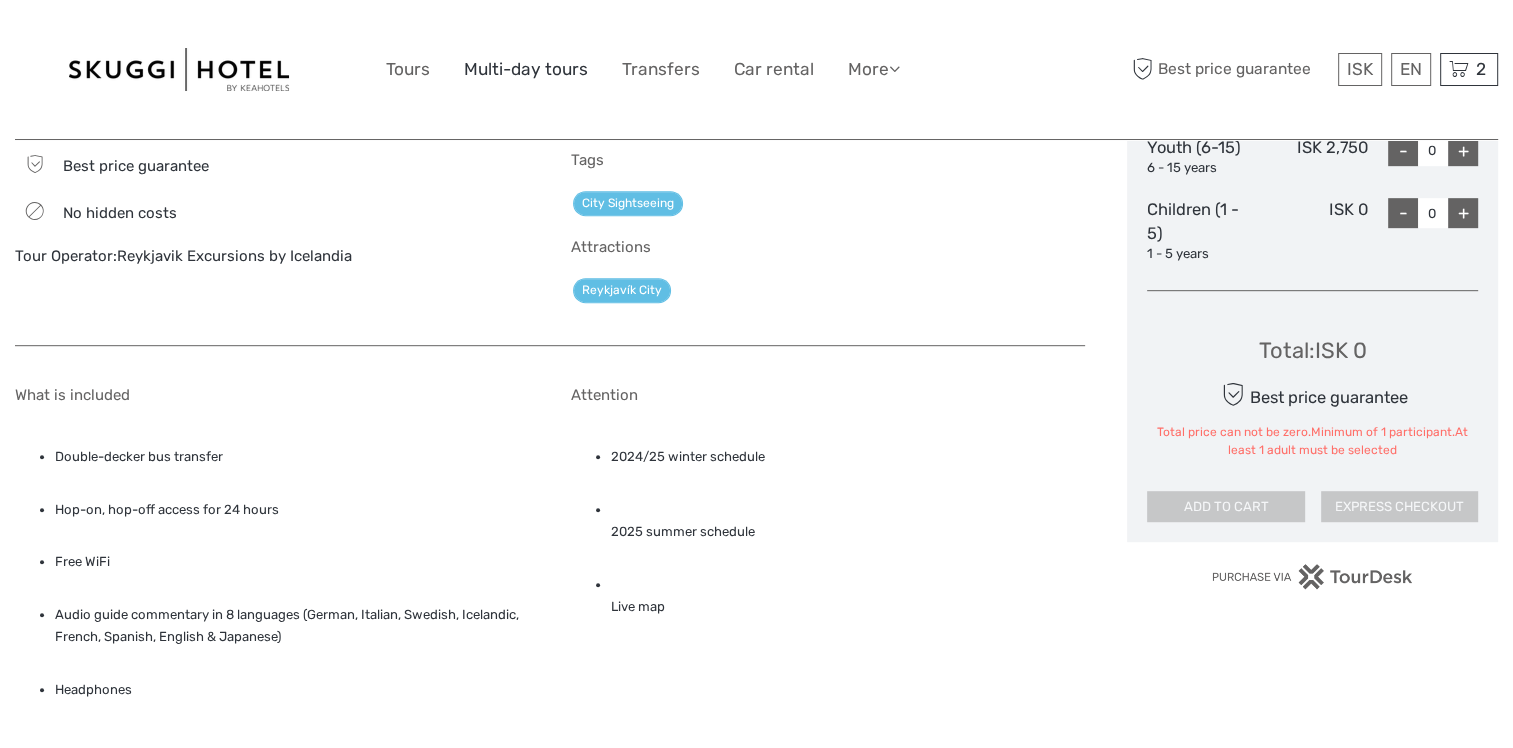 click on "Multi-day tours" at bounding box center (526, 69) 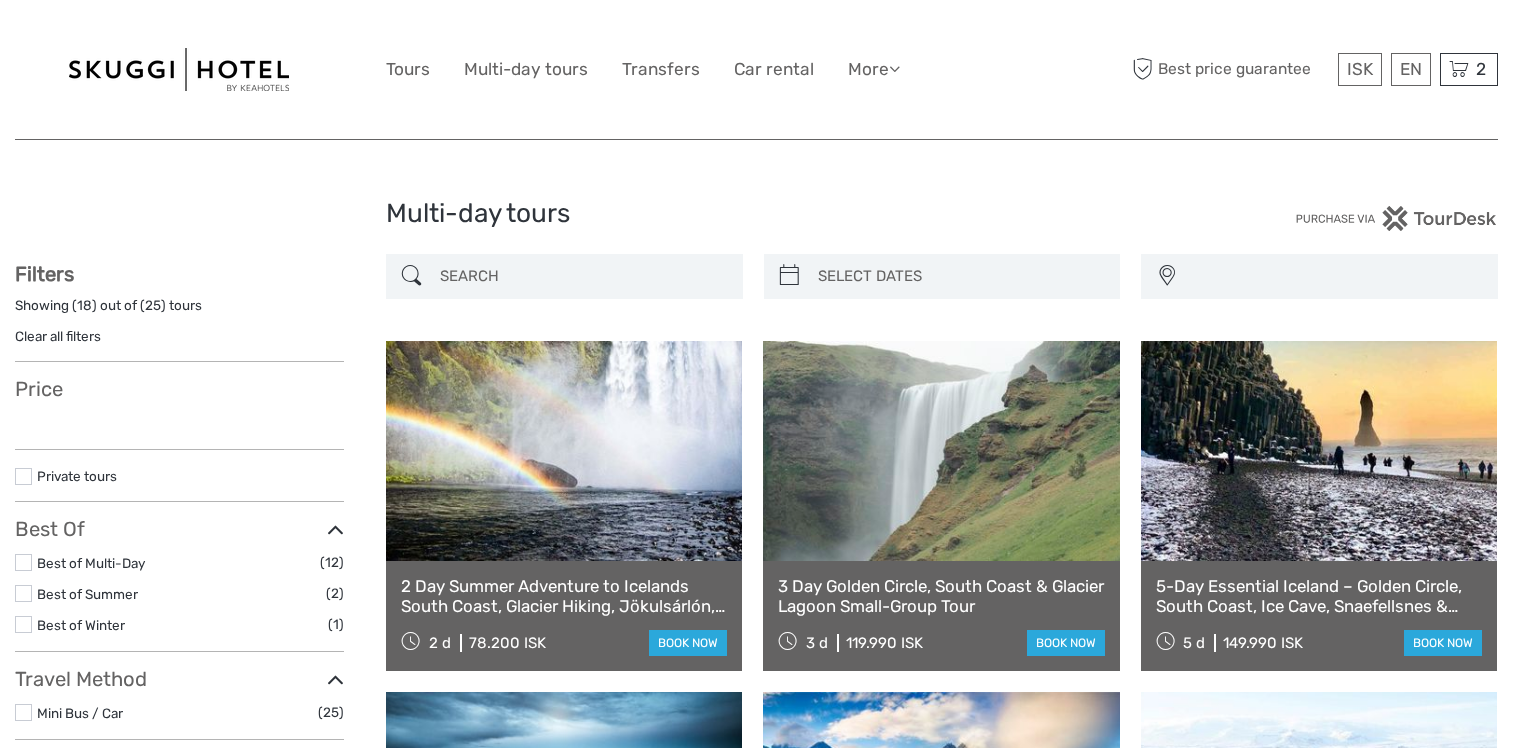 select 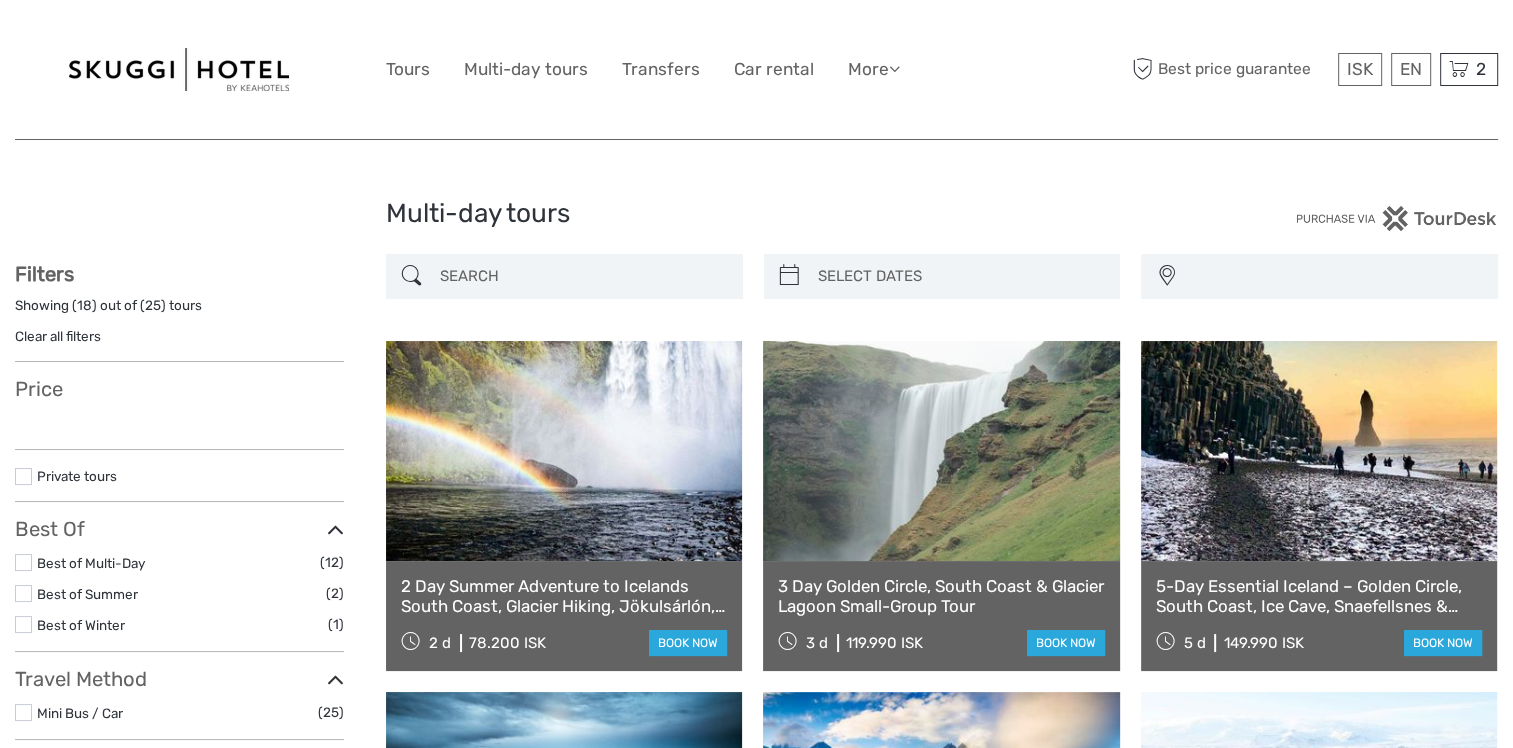 select 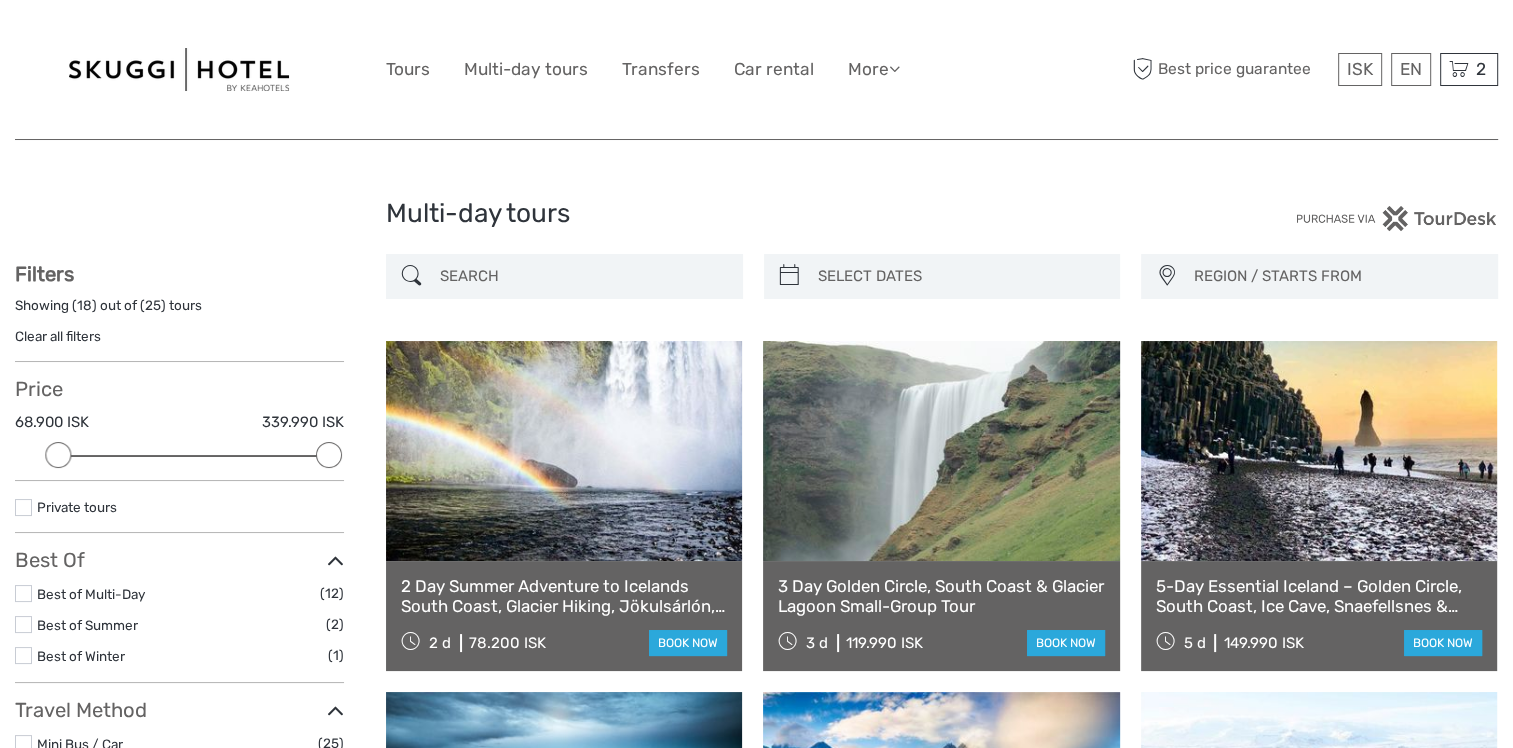 scroll, scrollTop: 0, scrollLeft: 0, axis: both 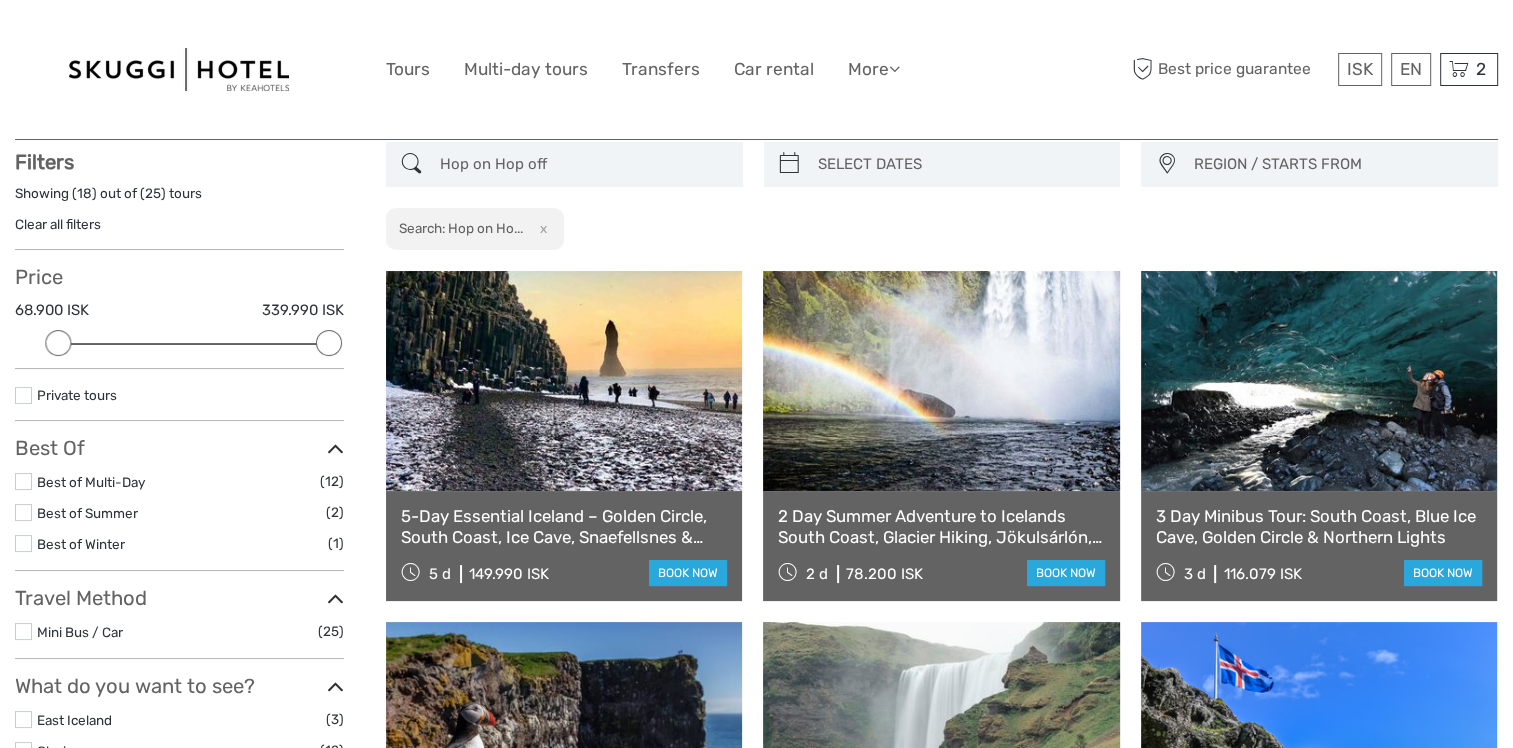 type on "Hop on Hop off" 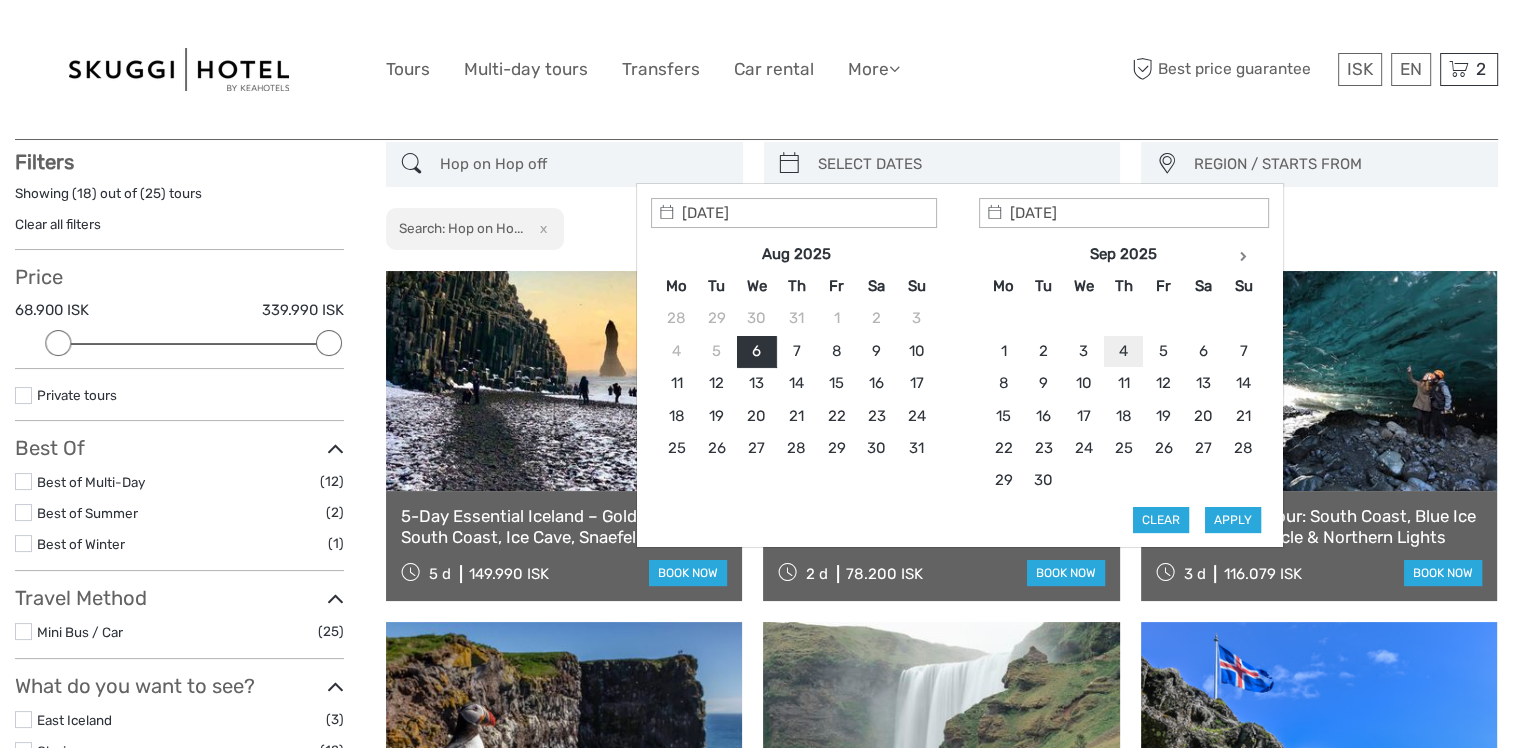 type on "[DATE]" 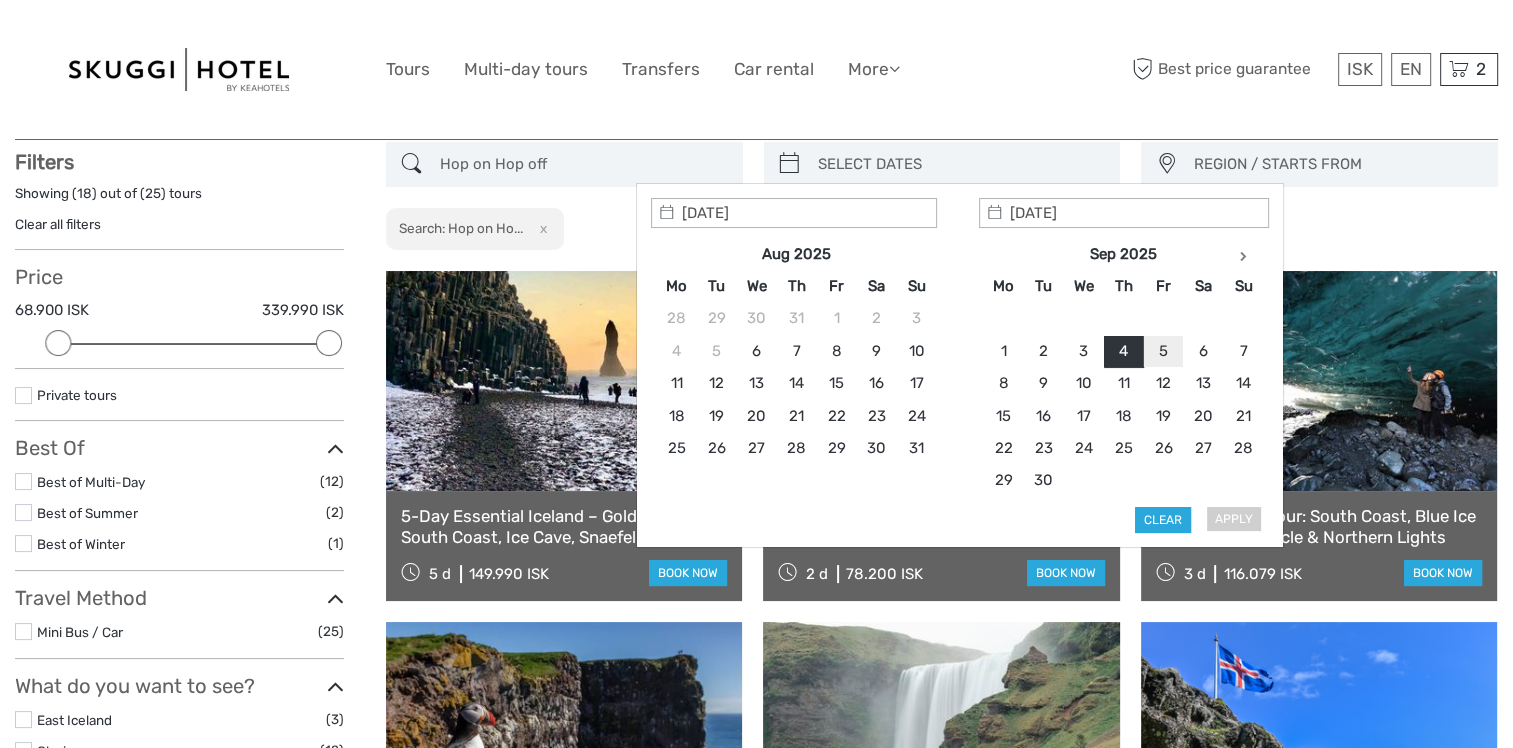 type on "[DATE]" 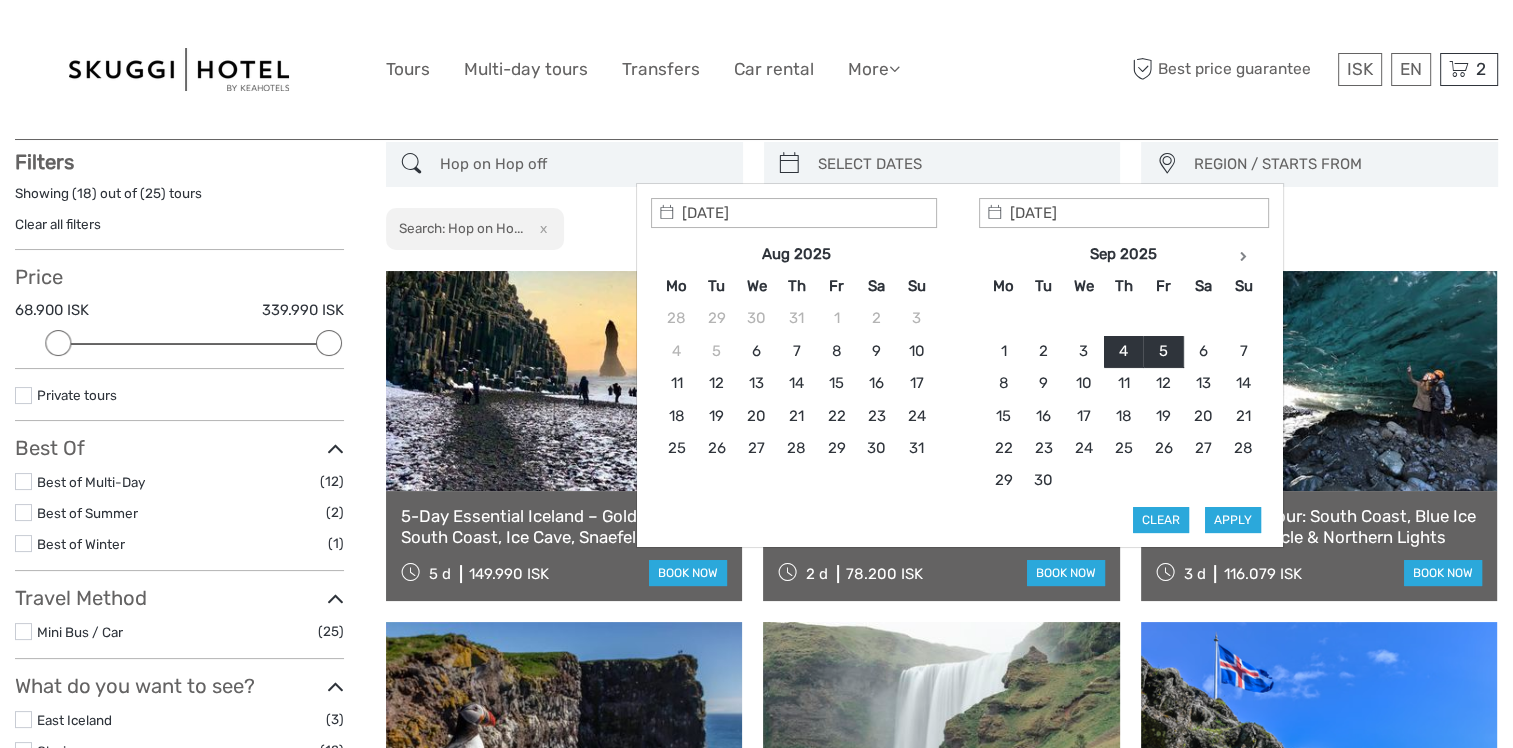 type on "[DATE]" 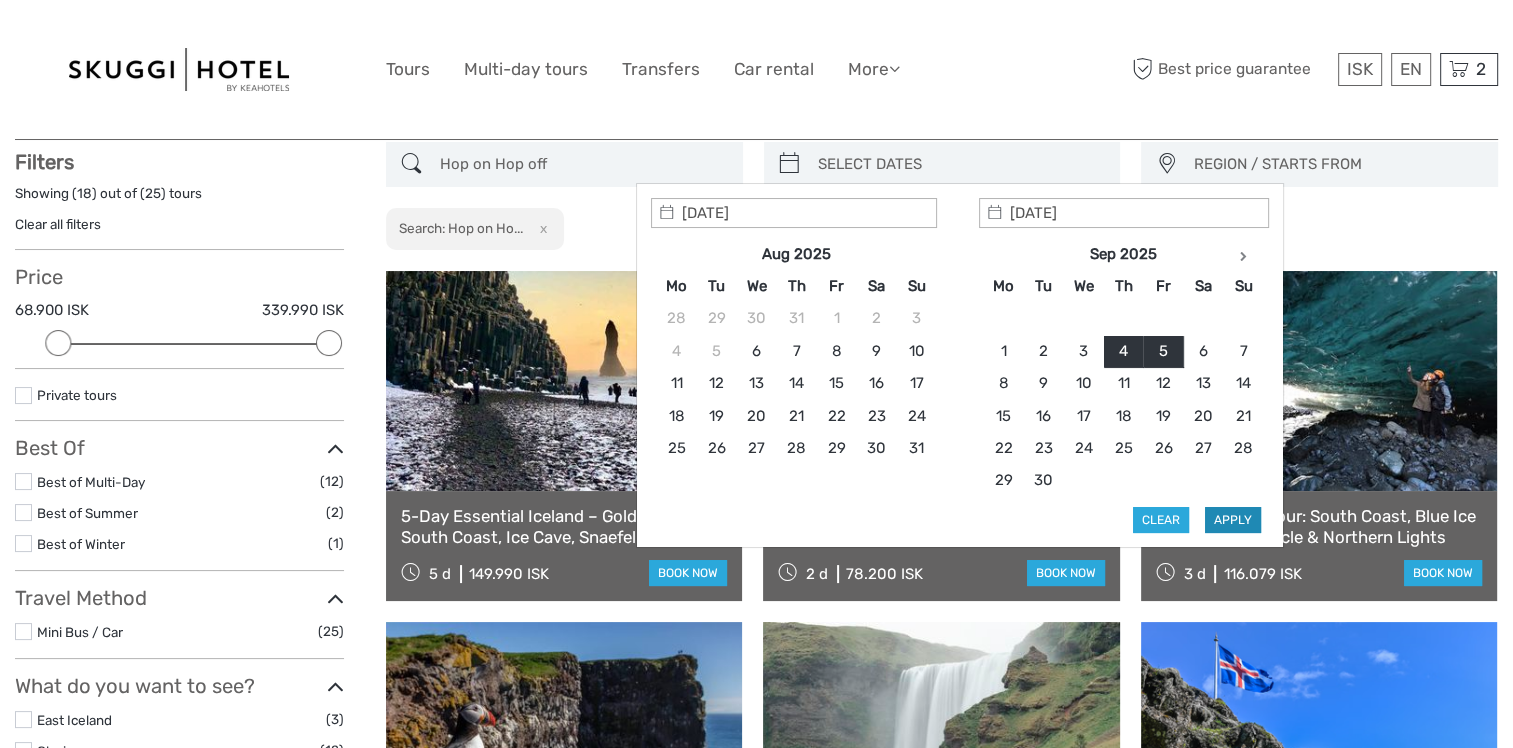 click on "Apply" at bounding box center (1233, 520) 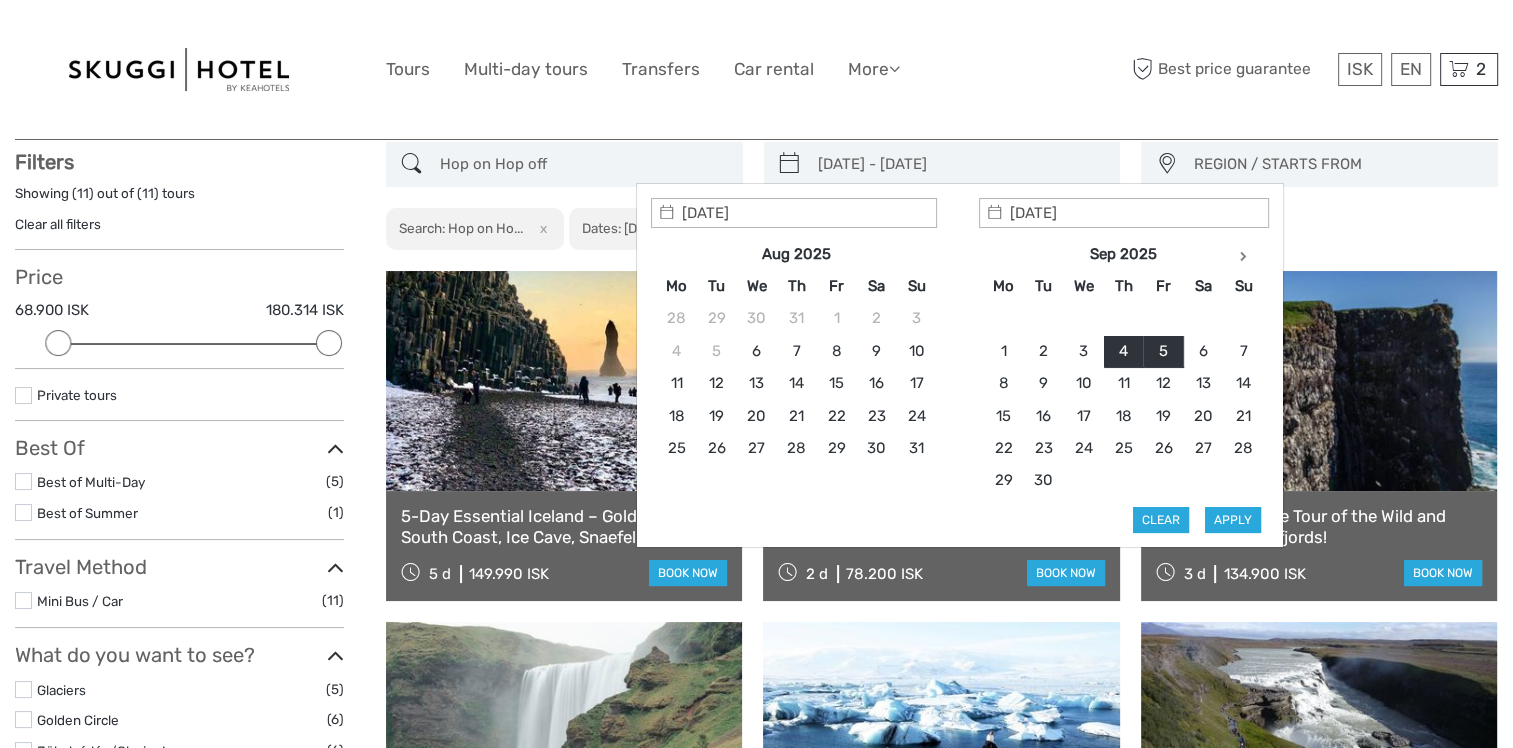 click on "[DATE] - [DATE]" at bounding box center [960, 164] 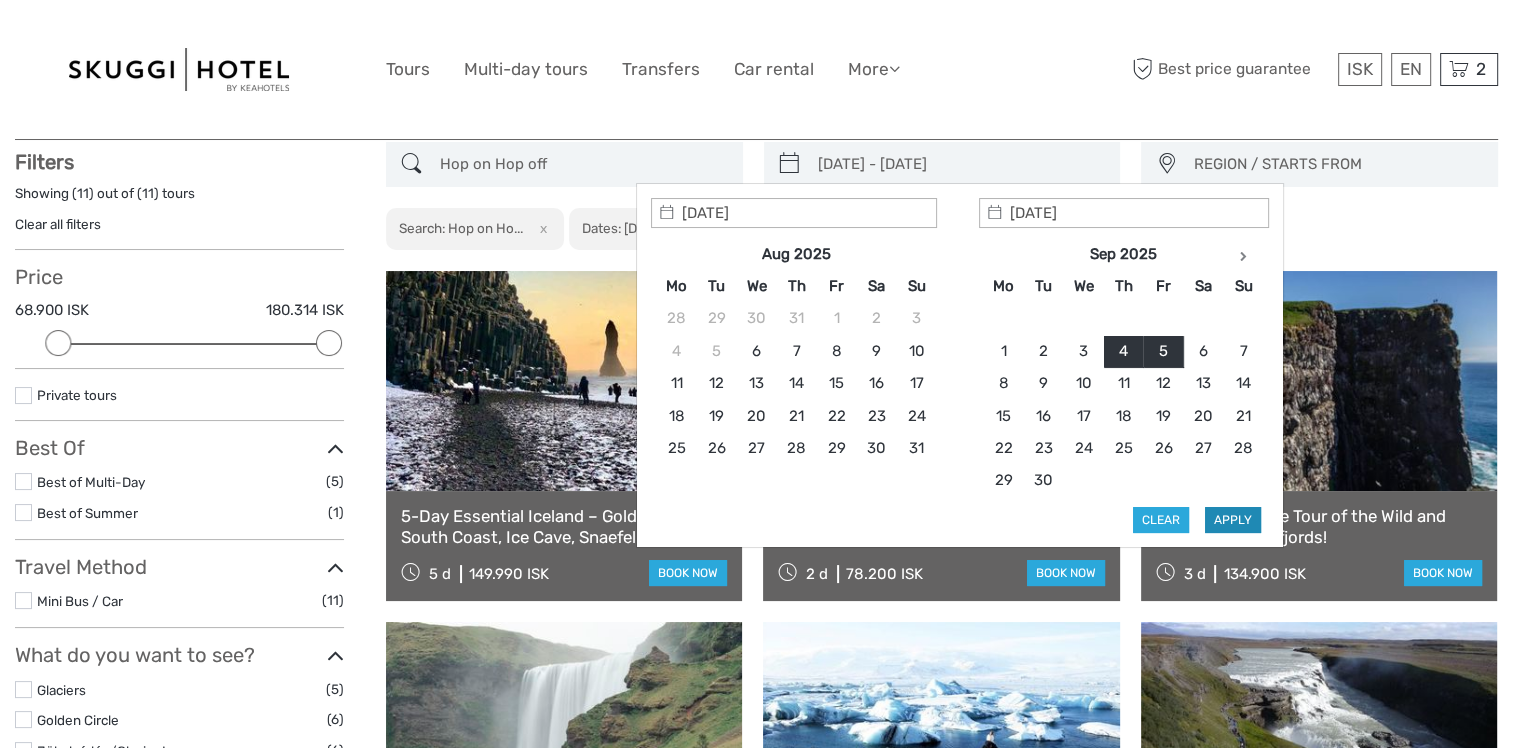 click on "Apply" at bounding box center (1233, 520) 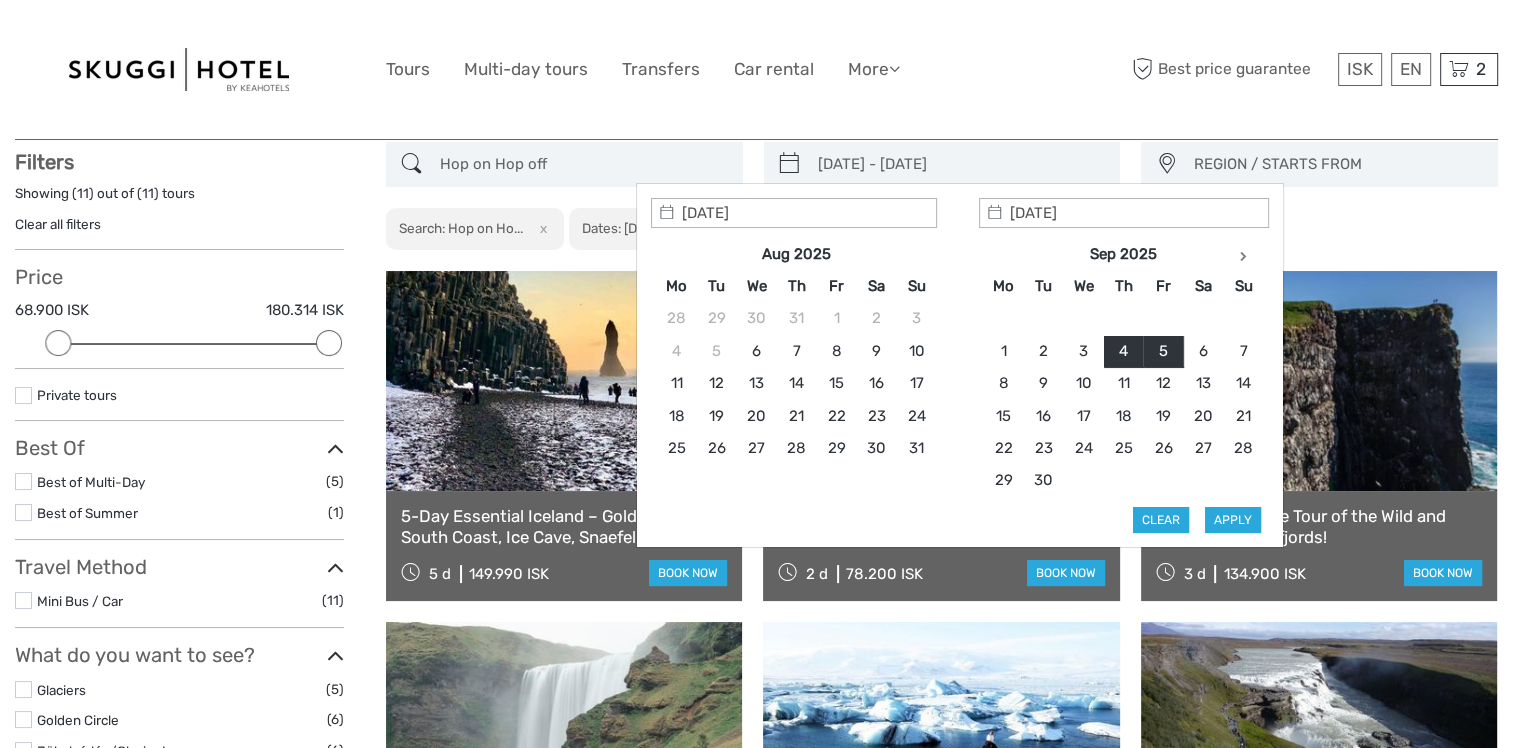 click on "[DATE] - [DATE]" at bounding box center [960, 164] 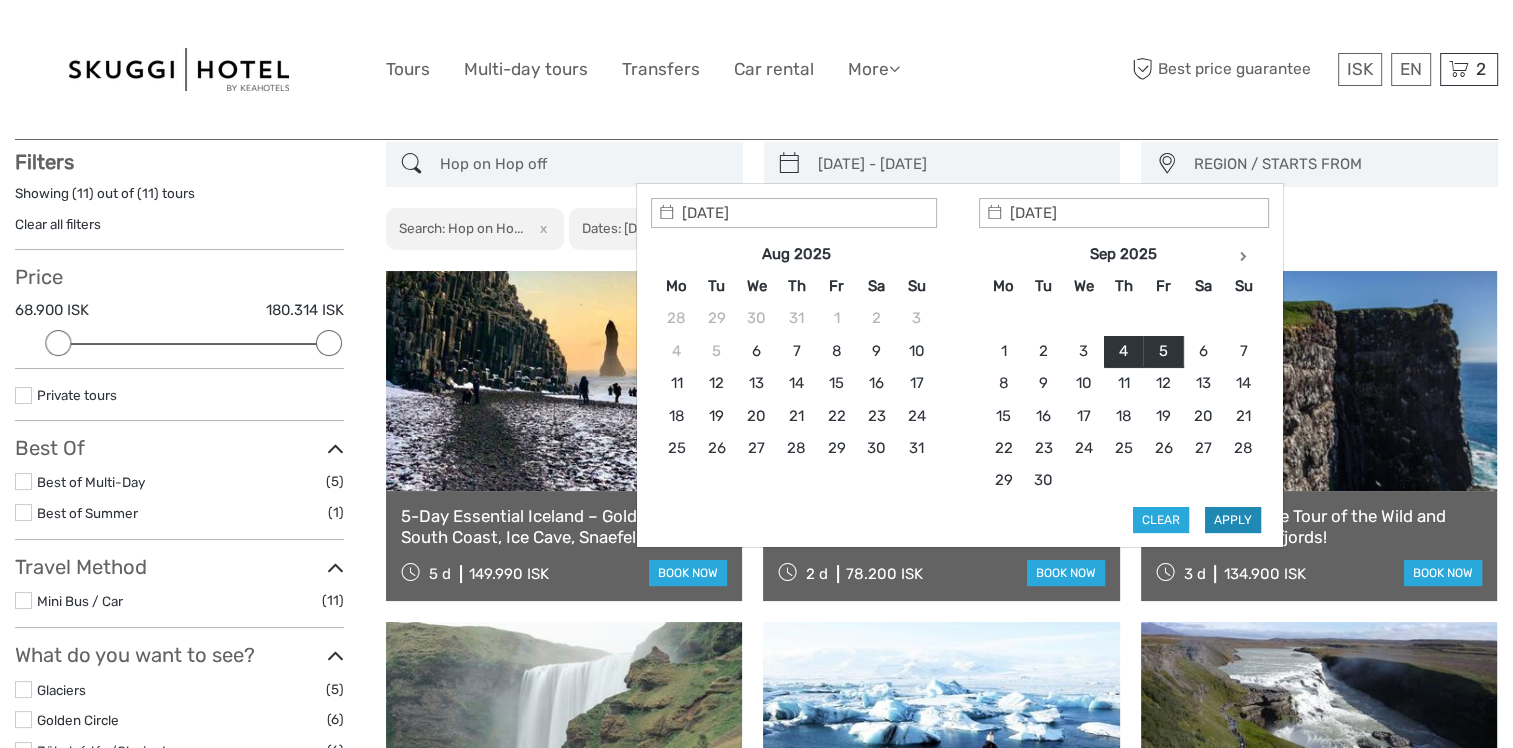 click on "Apply" at bounding box center (1233, 520) 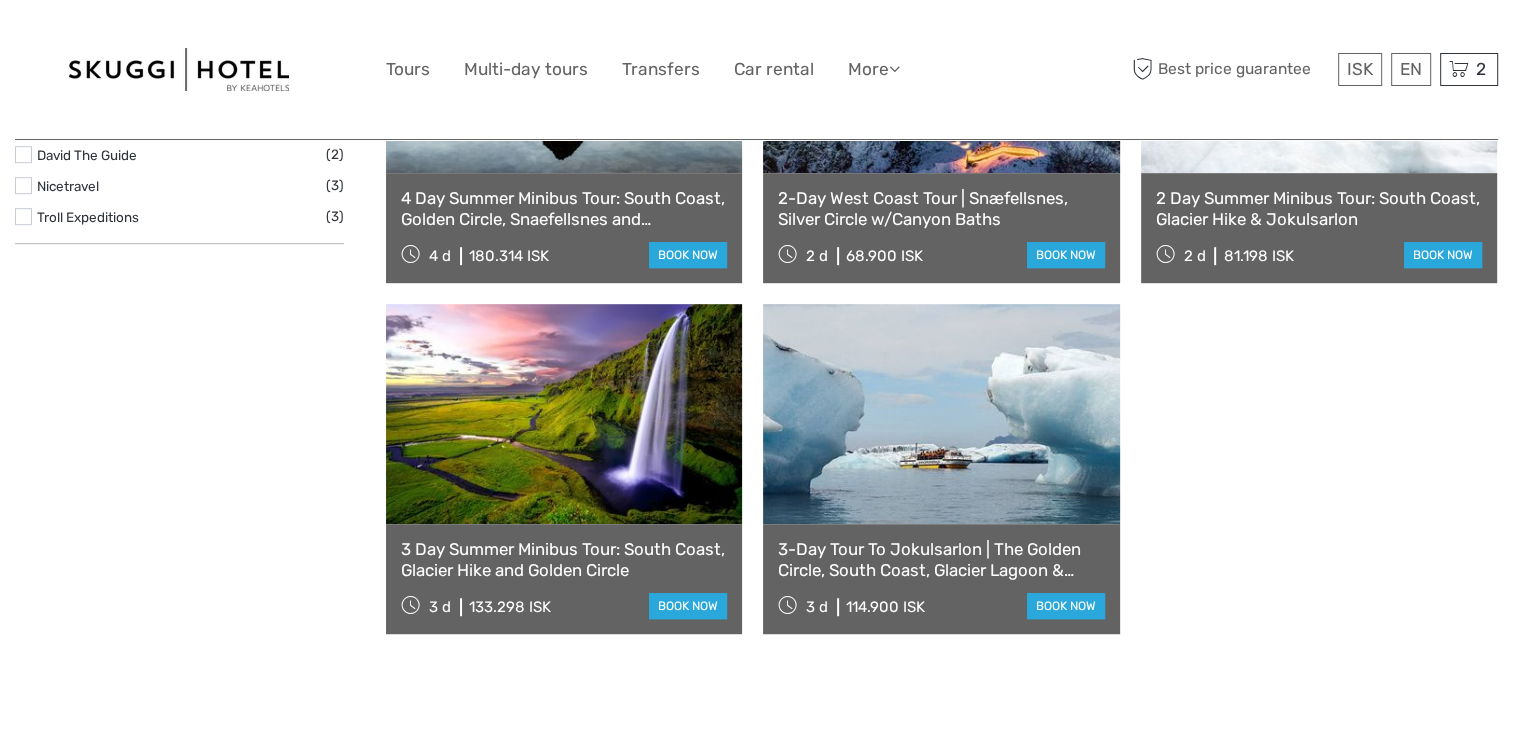 scroll, scrollTop: 1152, scrollLeft: 0, axis: vertical 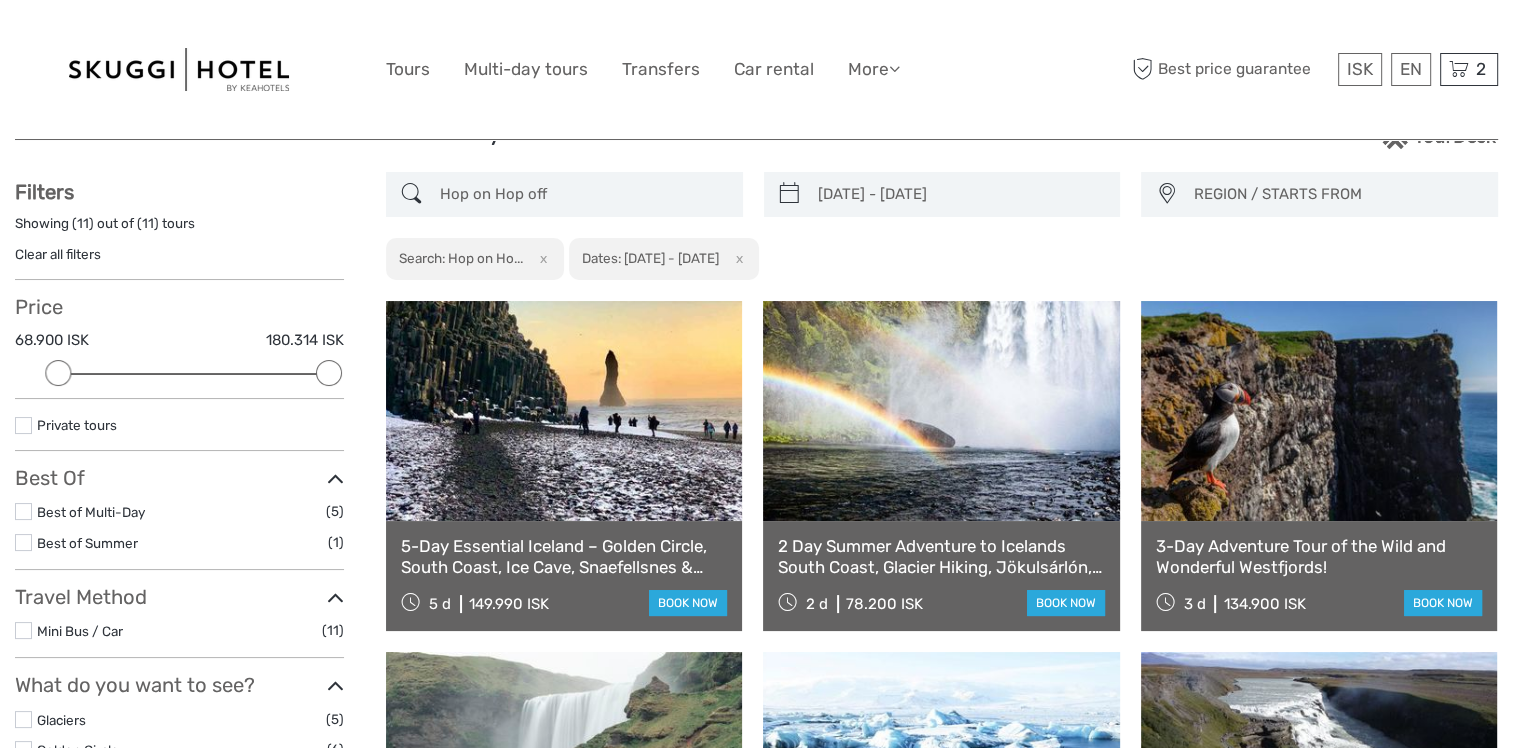 click at bounding box center (23, 511) 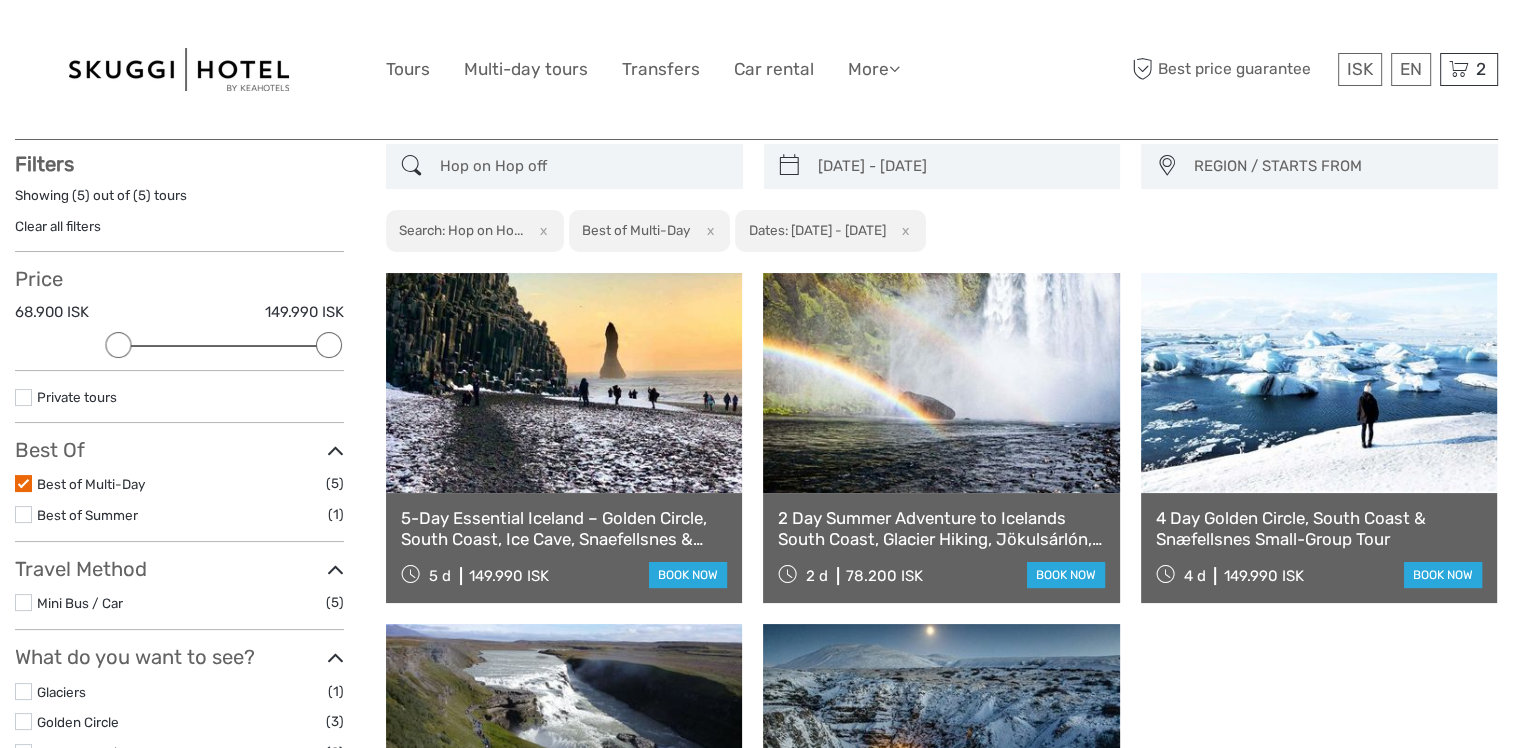 scroll, scrollTop: 112, scrollLeft: 0, axis: vertical 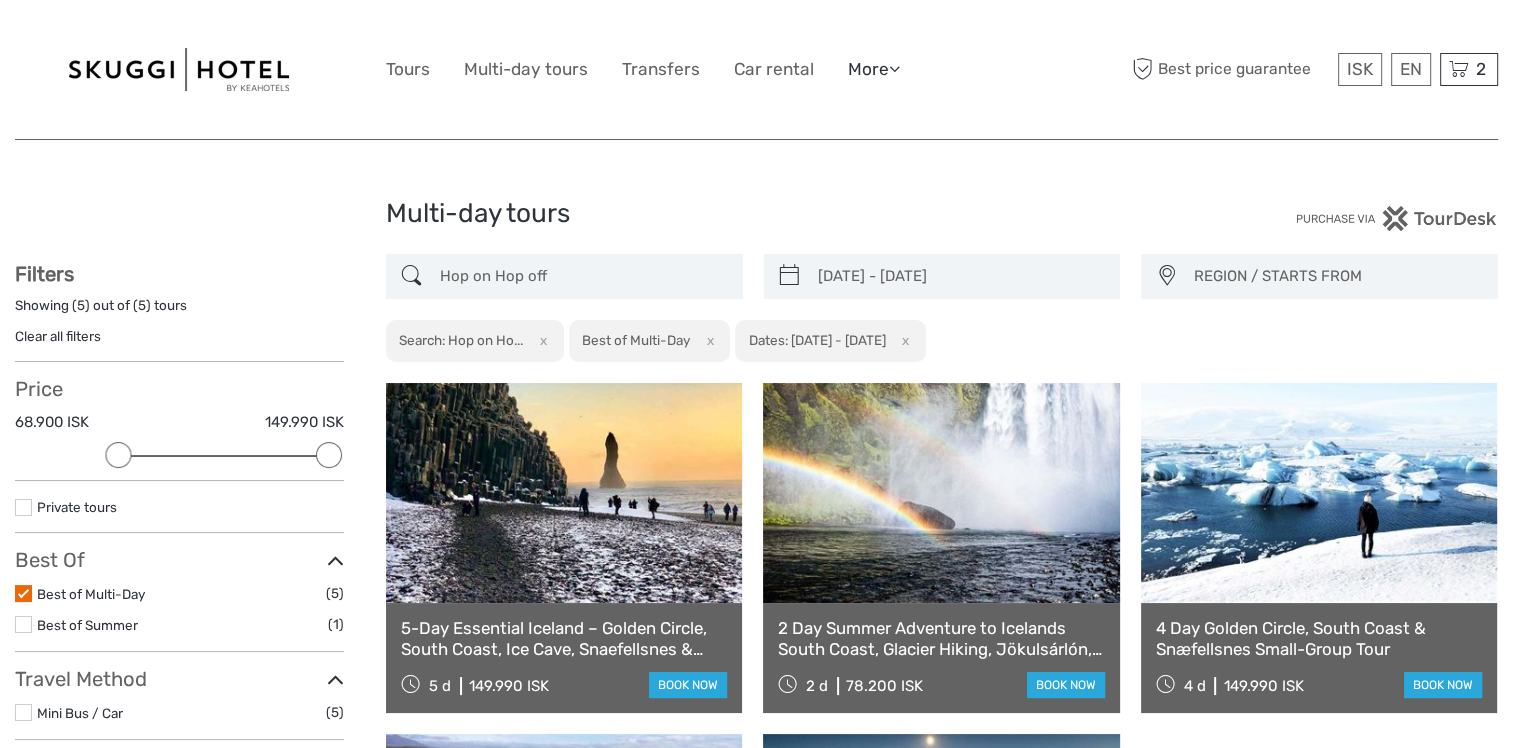 click on "More" at bounding box center [874, 69] 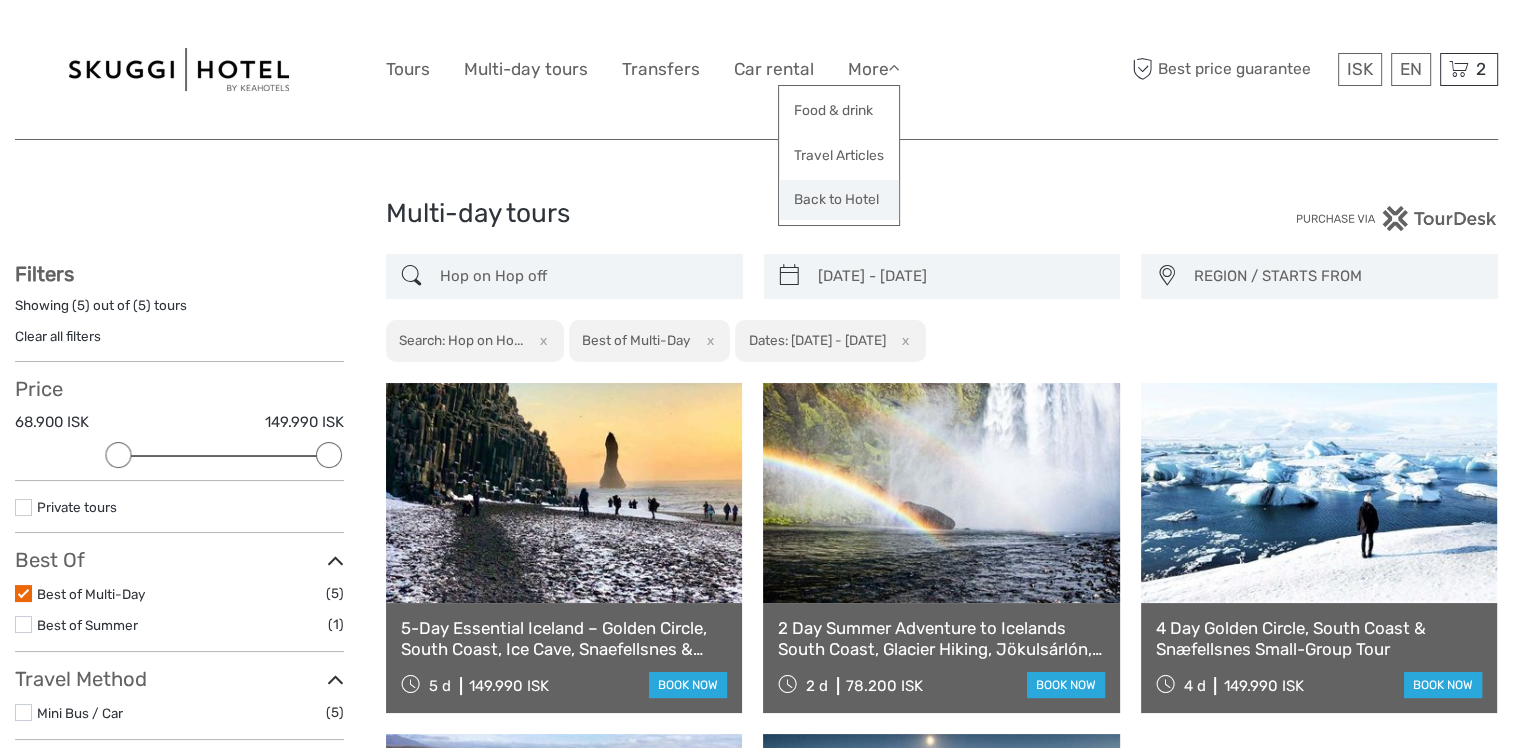 click on "Back to Hotel" at bounding box center [839, 199] 